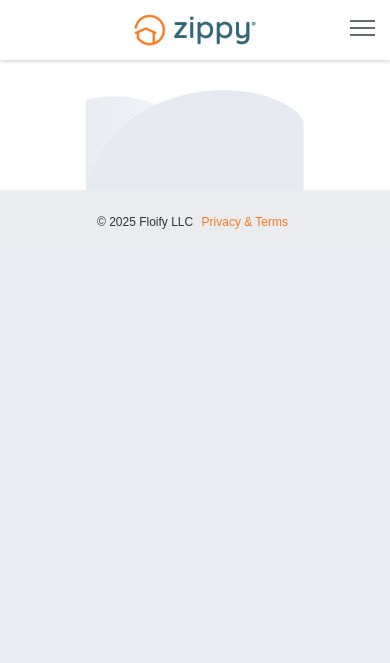 scroll, scrollTop: 0, scrollLeft: 0, axis: both 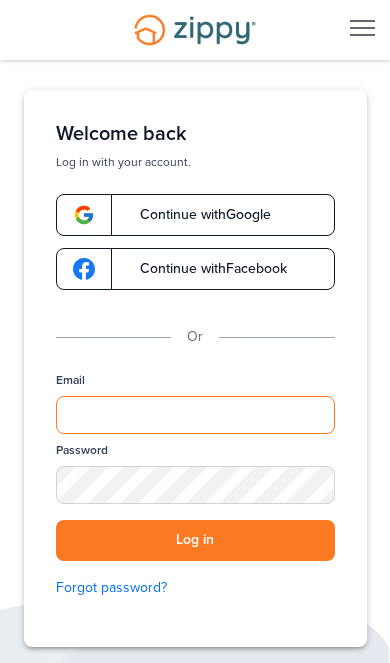 click on "Email" at bounding box center [195, 415] 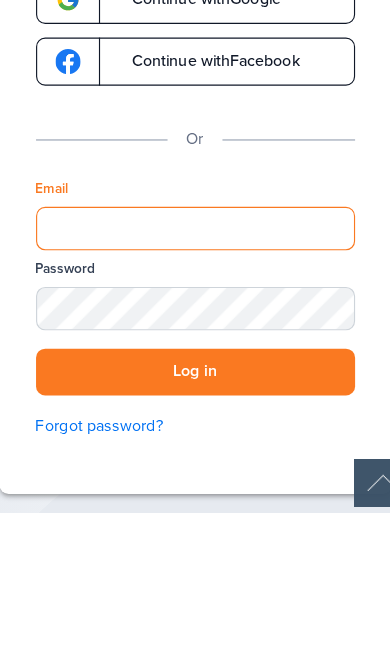type on "**********" 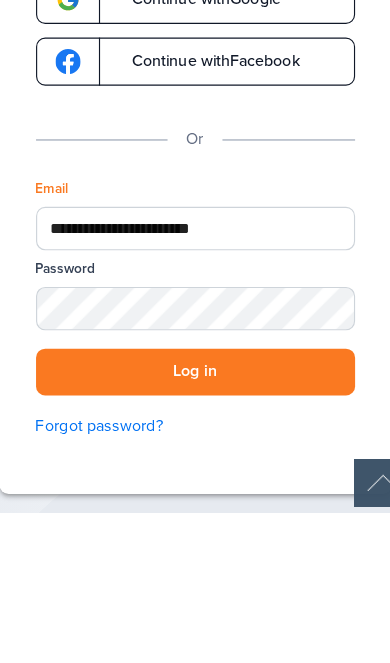 click on "Log in" at bounding box center [195, 540] 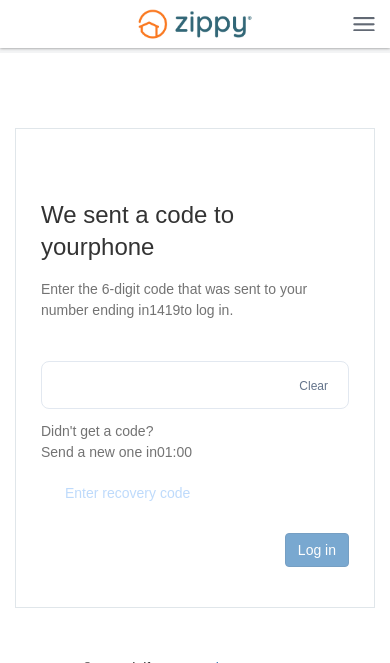 scroll, scrollTop: 0, scrollLeft: 0, axis: both 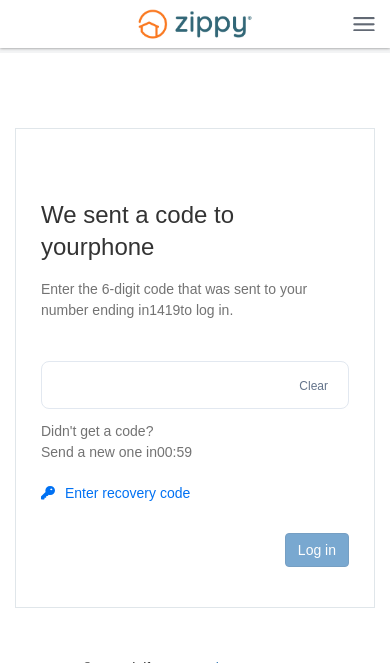 type on "****" 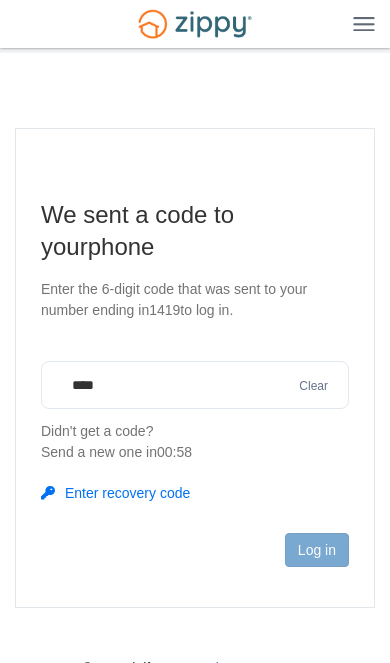 click on "****" at bounding box center (195, 385) 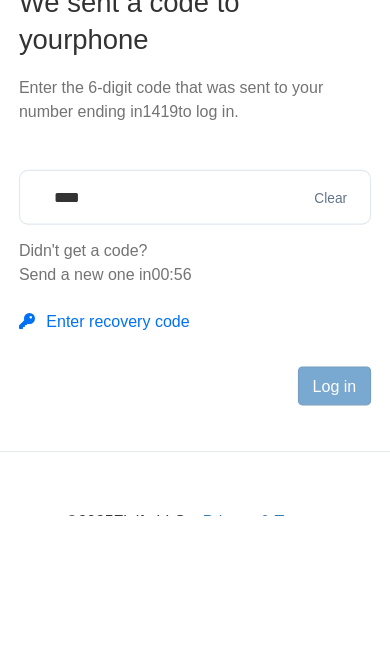 click on "Clear" at bounding box center [313, 386] 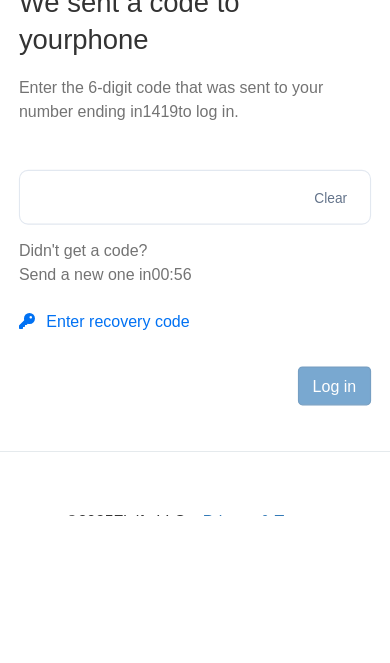 click at bounding box center (195, 385) 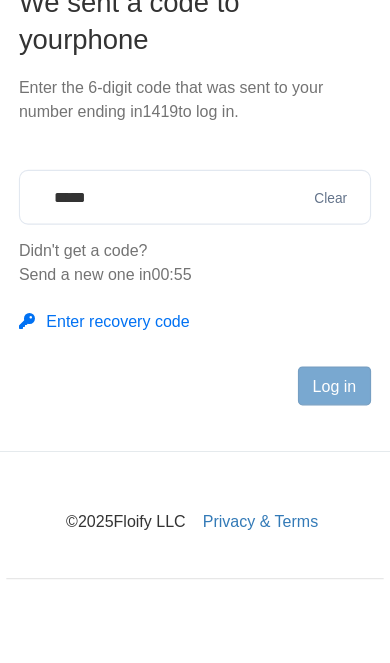 type on "******" 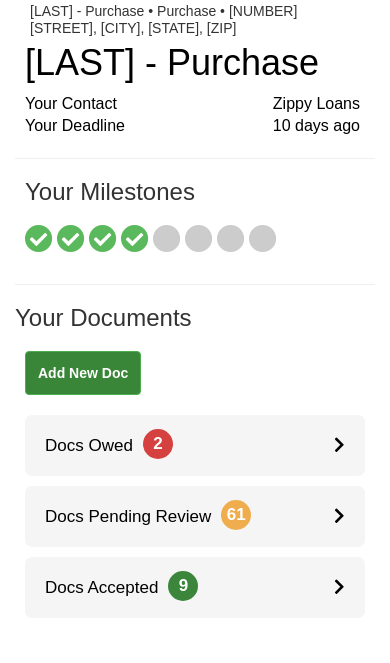 scroll, scrollTop: 62, scrollLeft: 0, axis: vertical 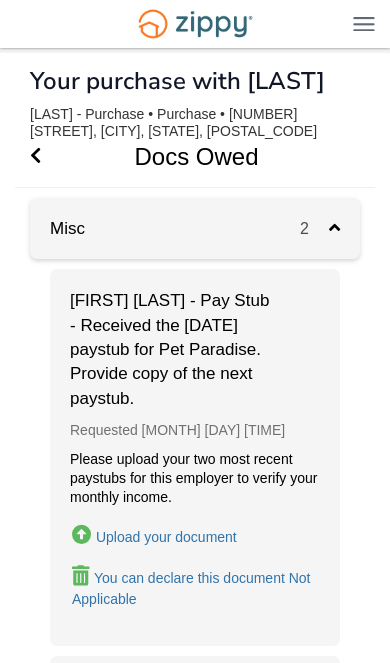 click on "2" at bounding box center [314, 228] 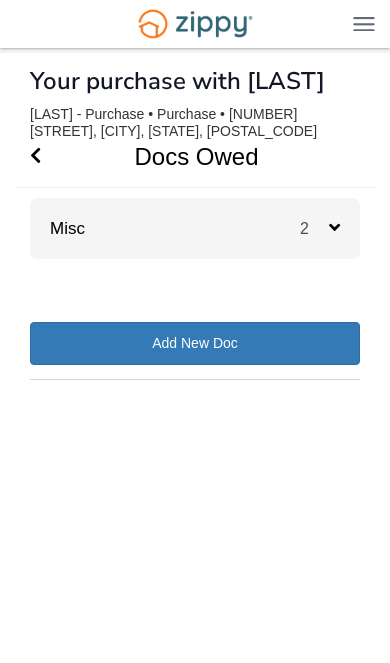 click at bounding box center (35, 156) 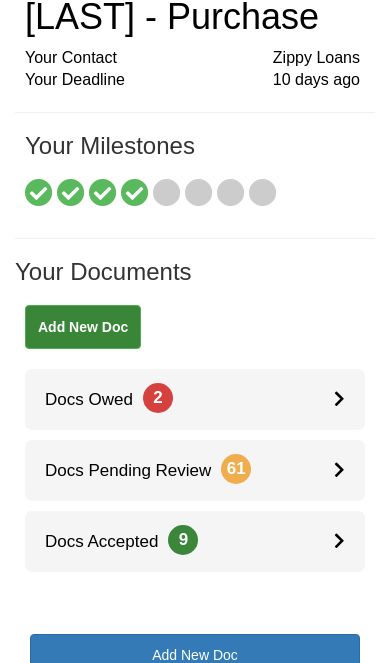 scroll, scrollTop: 109, scrollLeft: 0, axis: vertical 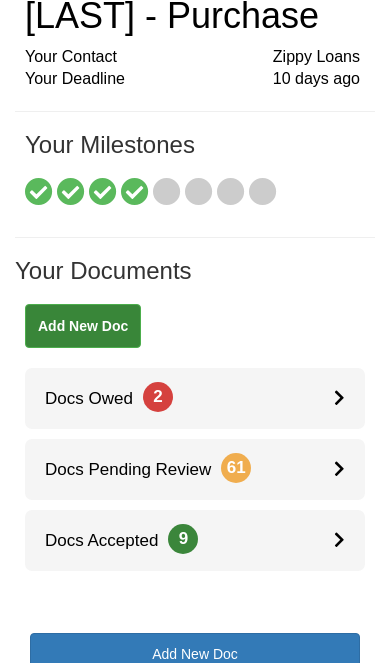 click on "Docs Accepted 9" at bounding box center [195, 540] 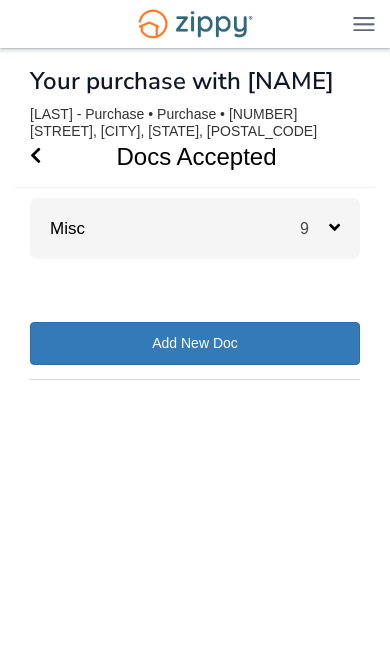 click on "9" at bounding box center (330, 228) 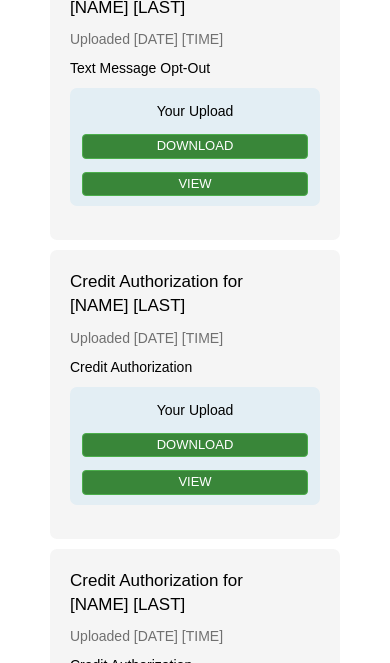 scroll, scrollTop: 0, scrollLeft: 0, axis: both 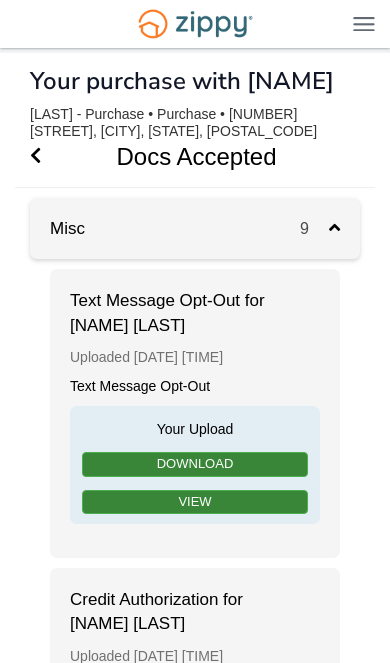 click at bounding box center [35, 156] 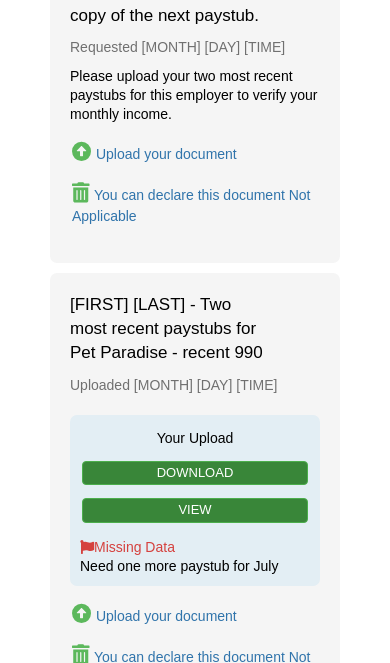 scroll, scrollTop: 392, scrollLeft: 0, axis: vertical 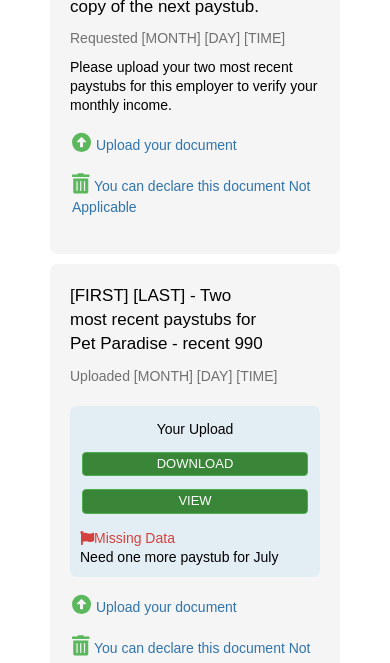 click on "Upload your document" at bounding box center [166, 607] 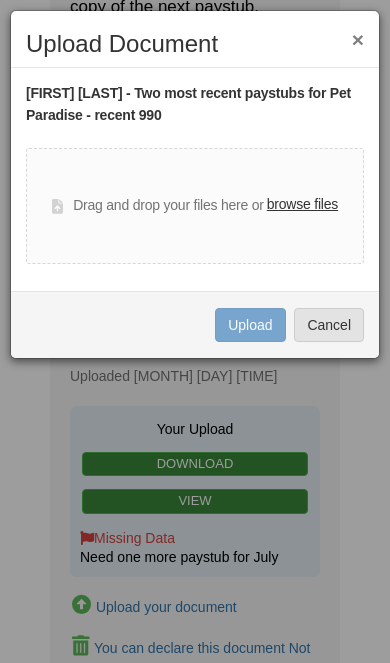click on "browse files" at bounding box center [302, 205] 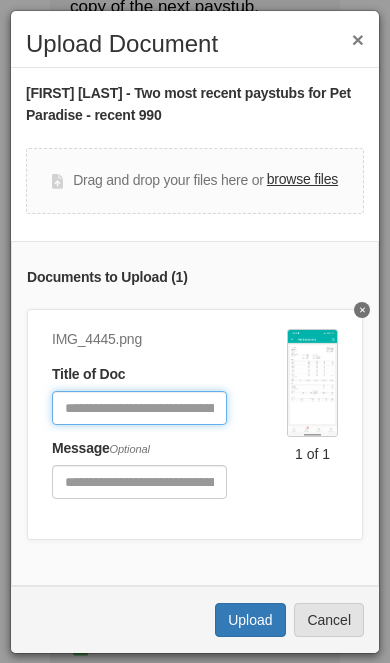 click 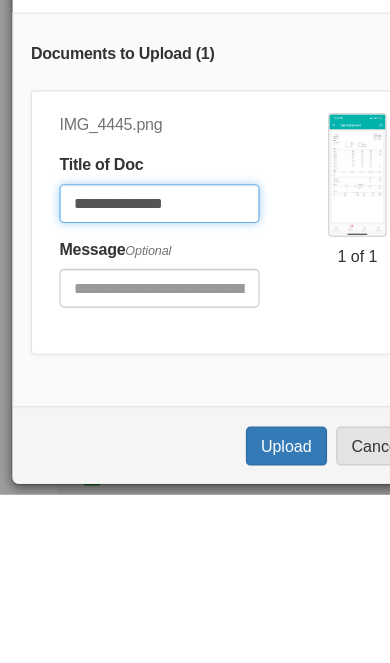 type on "**********" 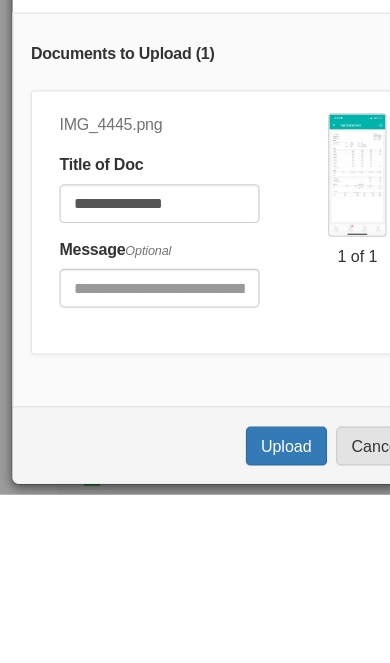 scroll, scrollTop: 610, scrollLeft: 0, axis: vertical 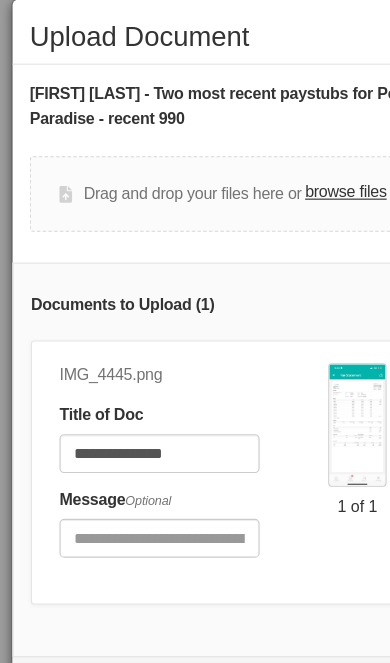 click on "Upload" at bounding box center [250, 620] 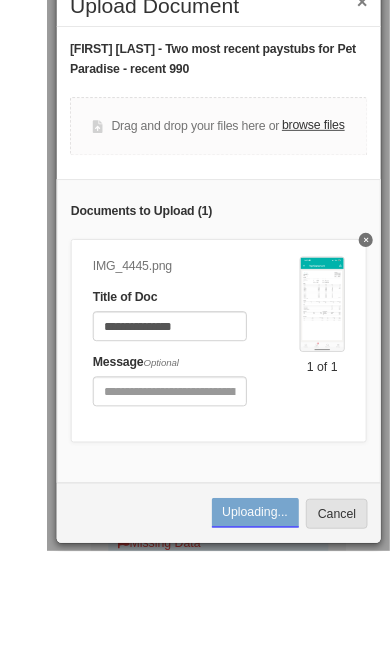 scroll, scrollTop: 545, scrollLeft: 0, axis: vertical 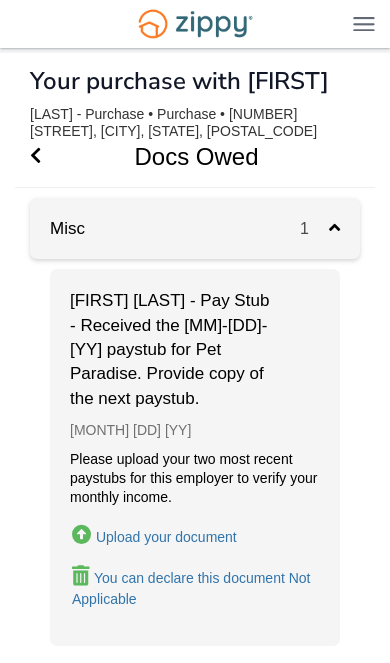 click on "Upload your document" at bounding box center (166, 537) 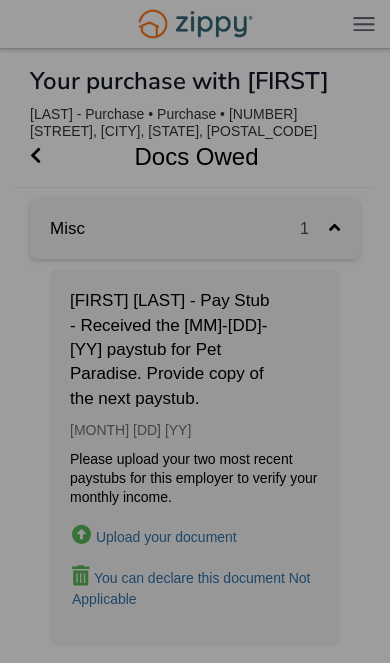 scroll, scrollTop: 169, scrollLeft: 0, axis: vertical 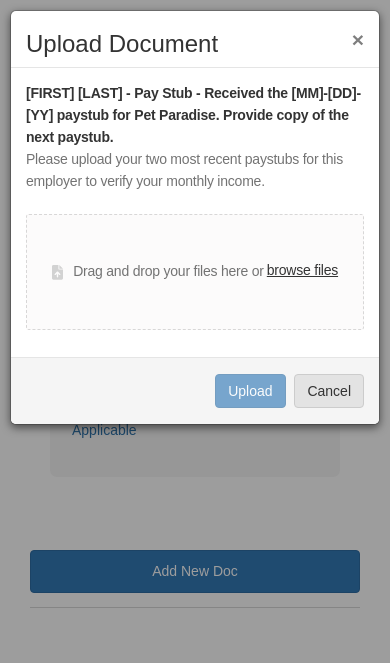 click on "browse files" at bounding box center (302, 271) 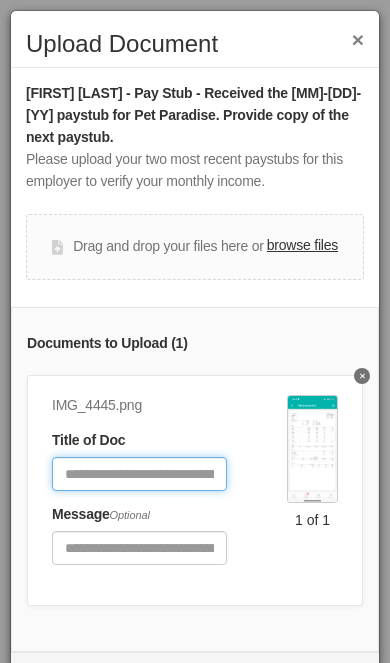 click 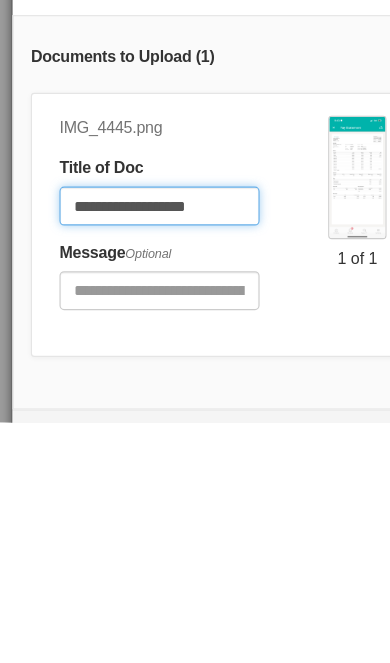 type on "**********" 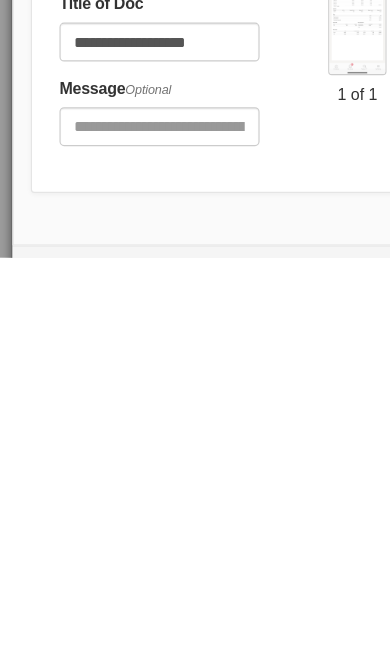 scroll, scrollTop: 169, scrollLeft: 0, axis: vertical 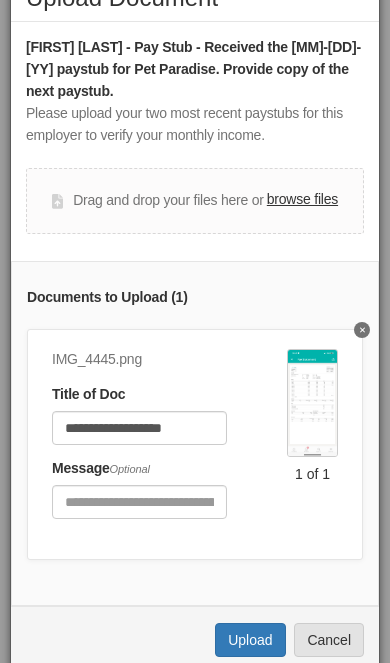 click on "Upload" at bounding box center (250, 640) 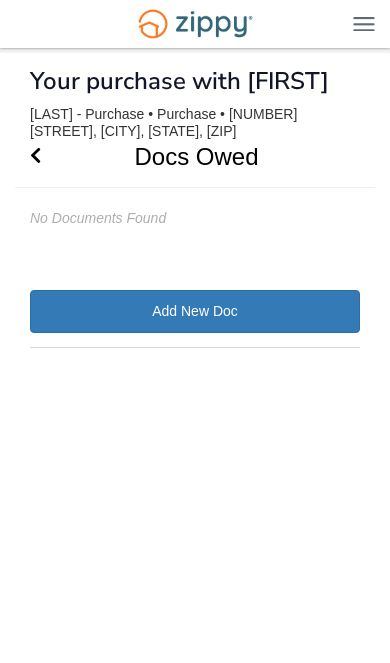 scroll, scrollTop: 44, scrollLeft: 0, axis: vertical 